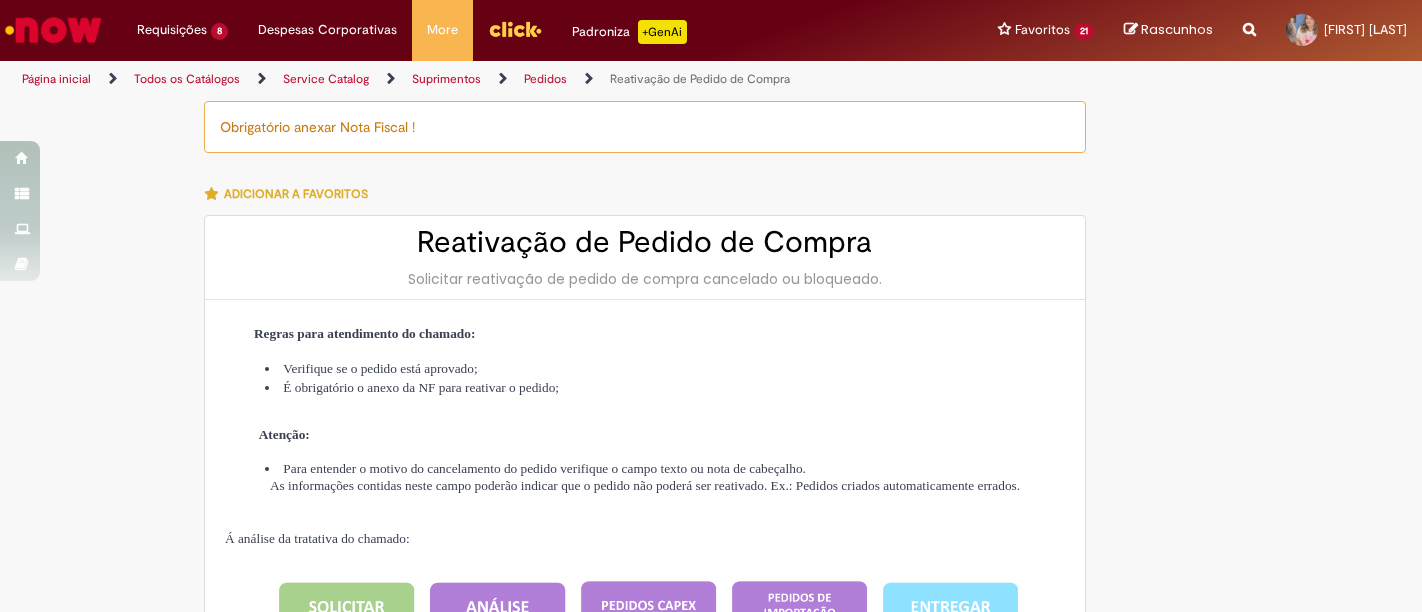scroll, scrollTop: 0, scrollLeft: 0, axis: both 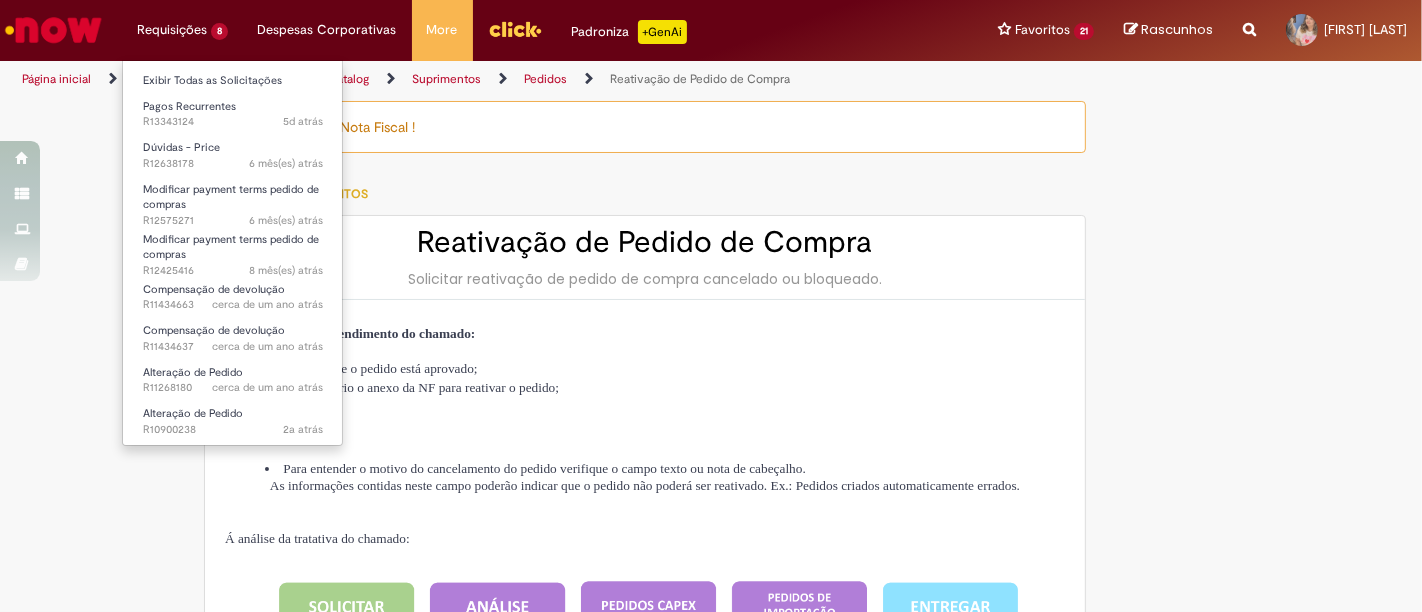 type on "********" 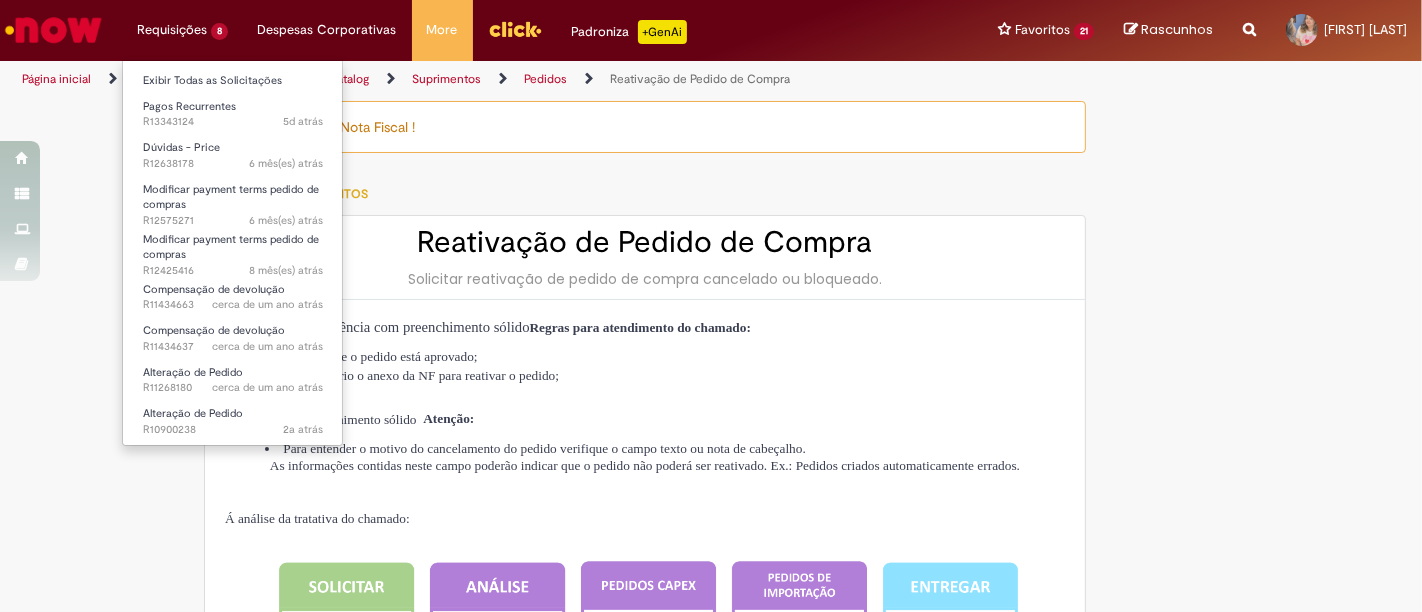 type on "**********" 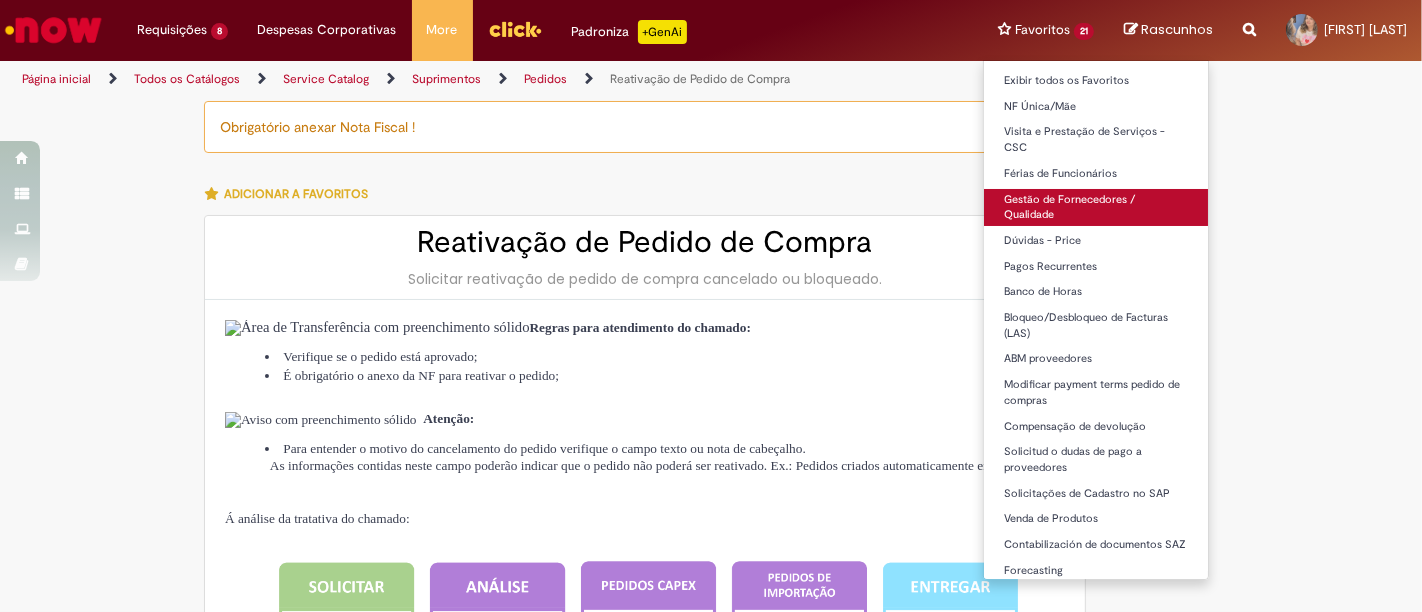 click on "Gestão de Fornecedores / Qualidade" at bounding box center (1096, 207) 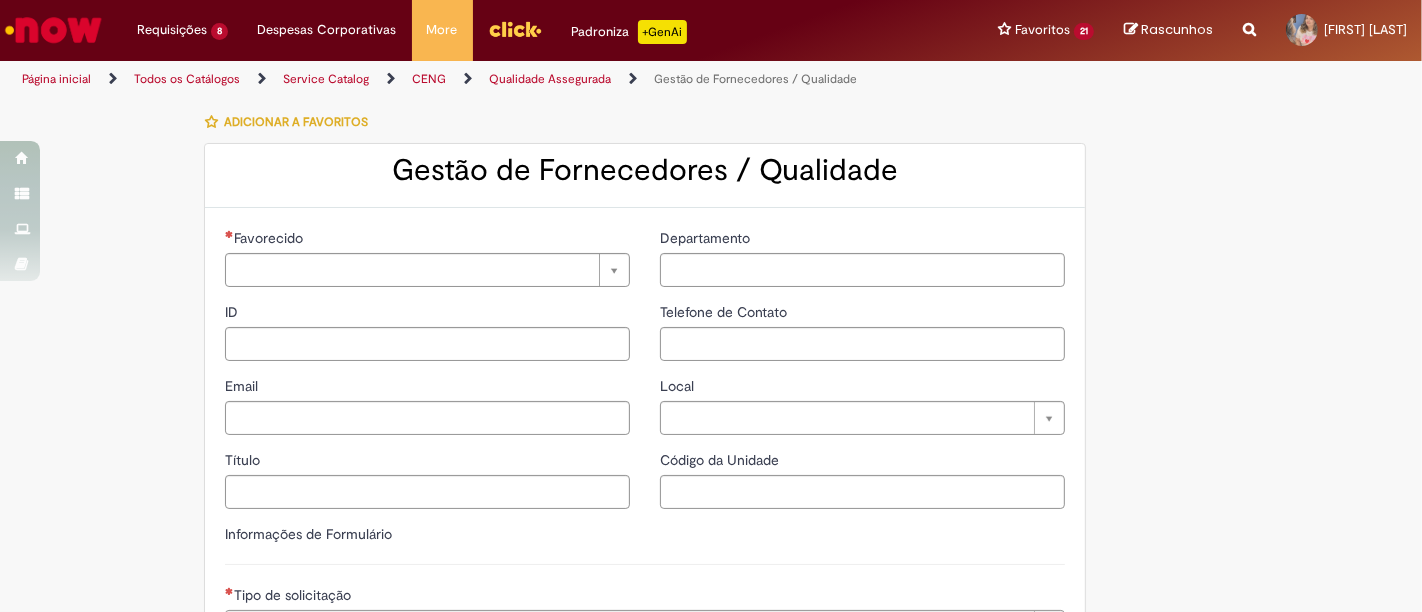 type on "********" 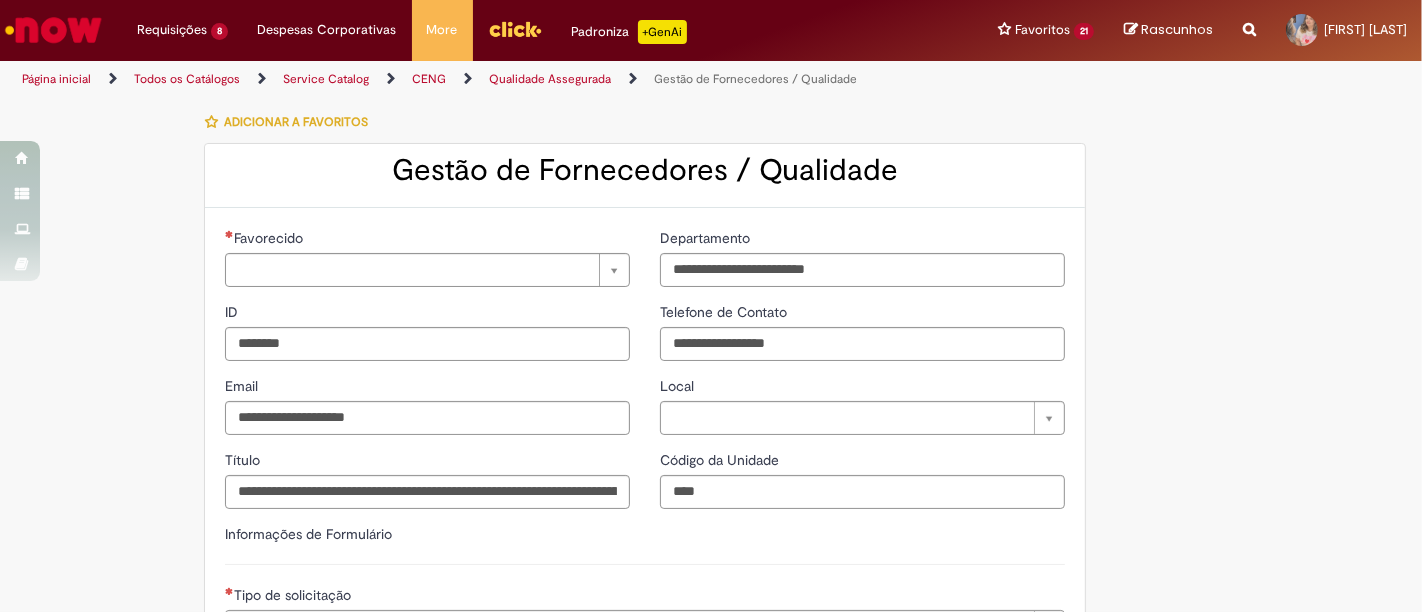 type on "**********" 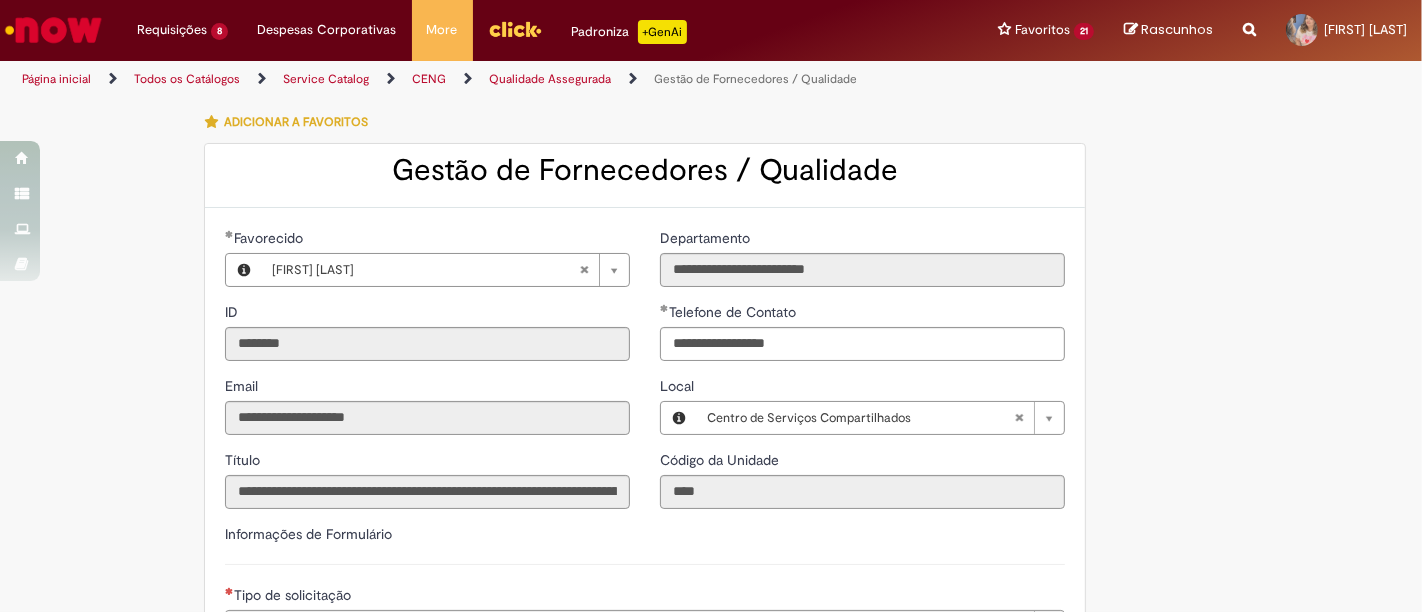 type on "**********" 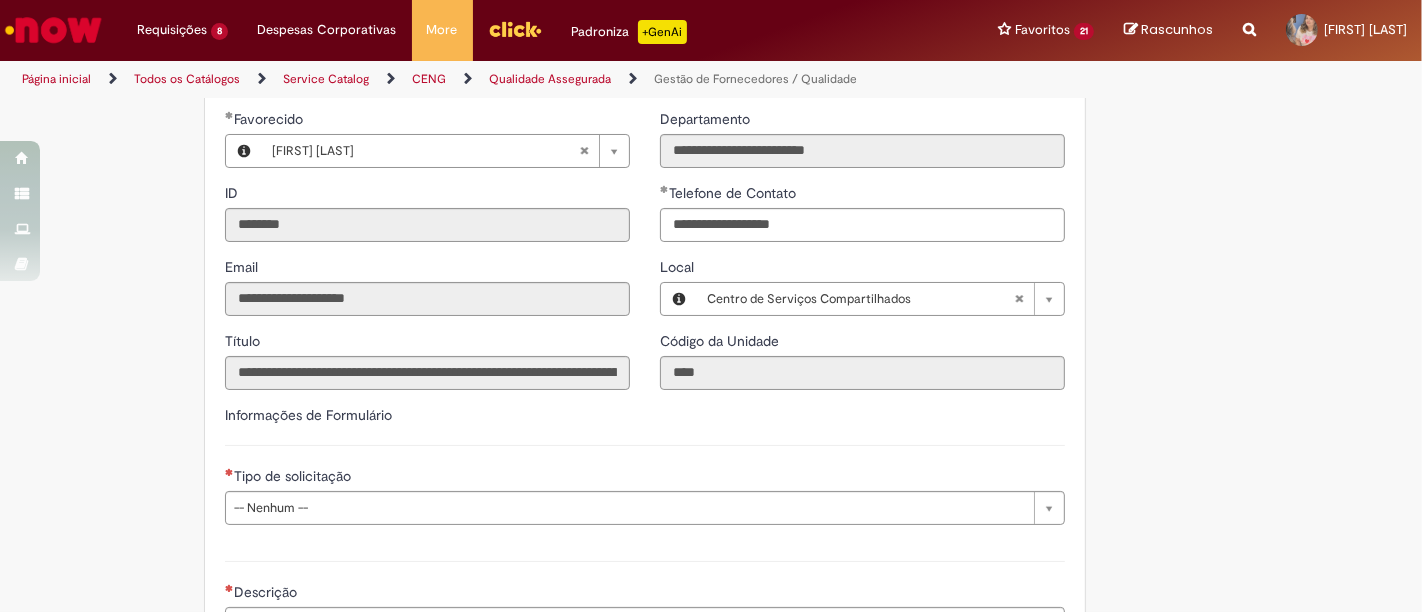 scroll, scrollTop: 222, scrollLeft: 0, axis: vertical 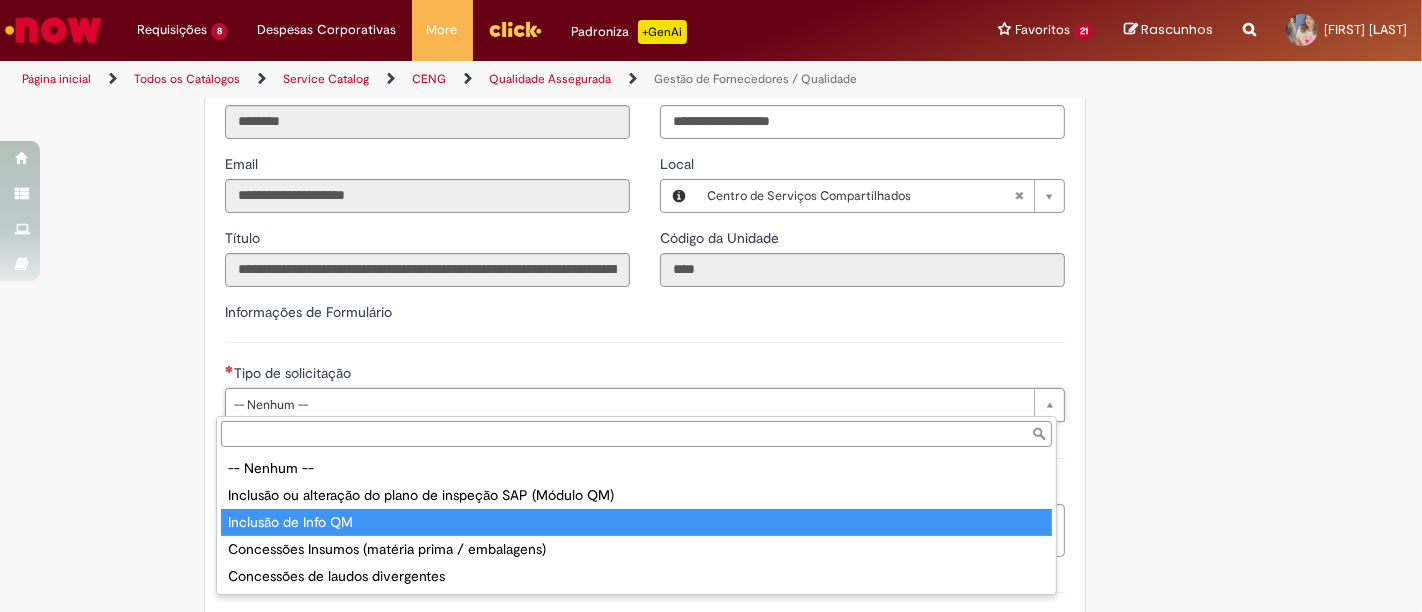 type on "**********" 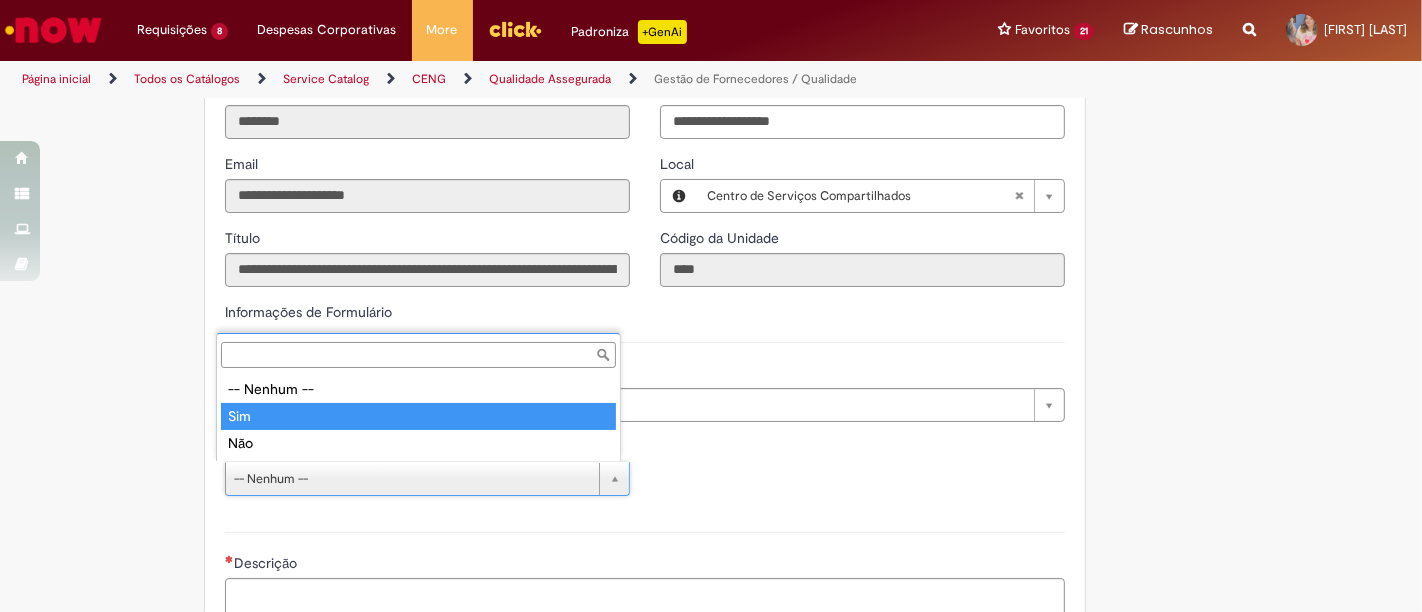 drag, startPoint x: 337, startPoint y: 409, endPoint x: 355, endPoint y: 414, distance: 18.681541 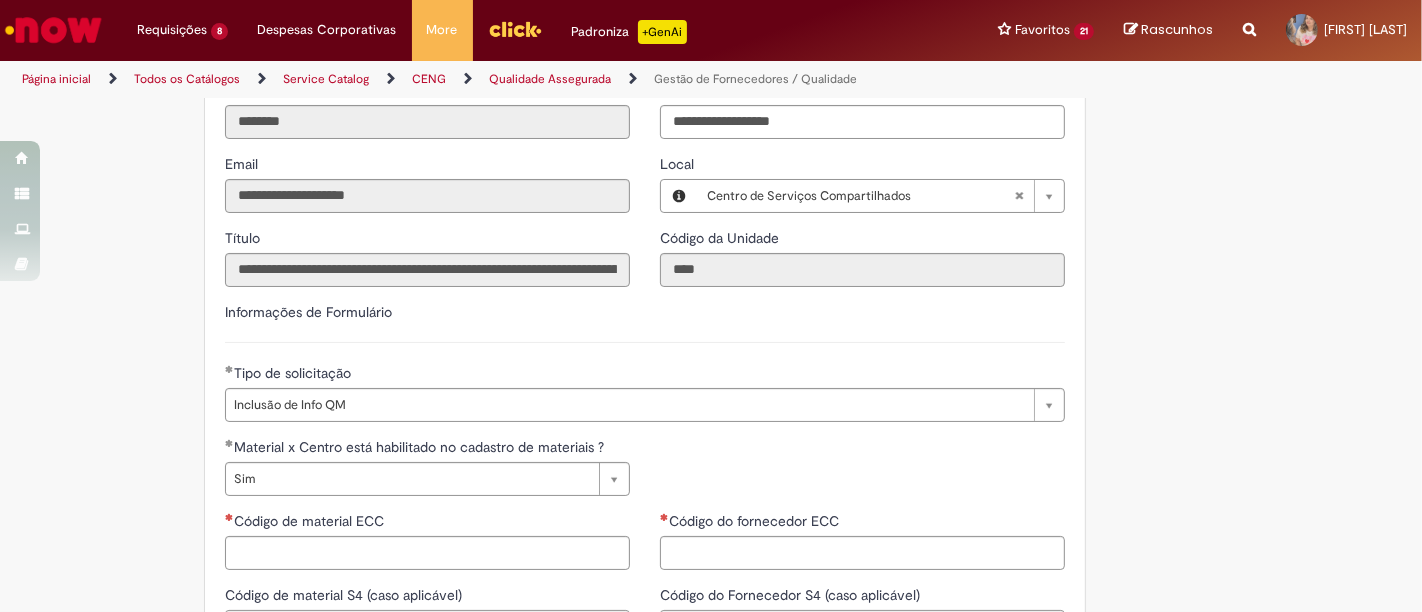 click on "**********" at bounding box center (645, 474) 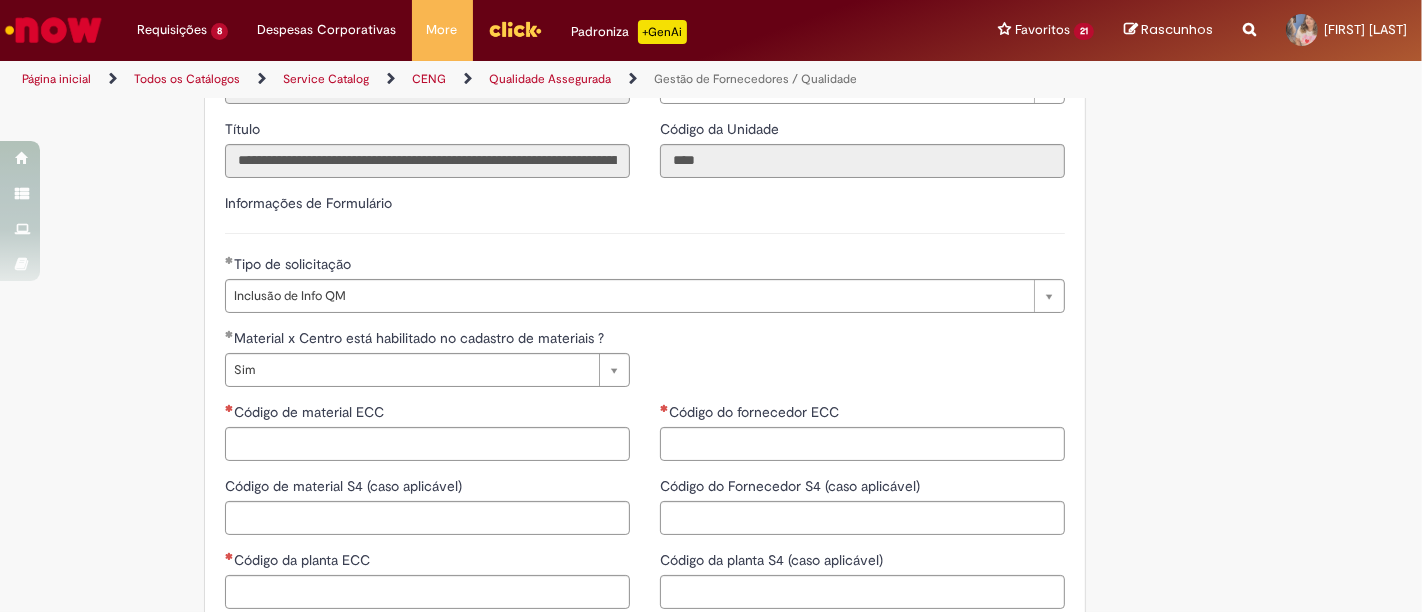 scroll, scrollTop: 444, scrollLeft: 0, axis: vertical 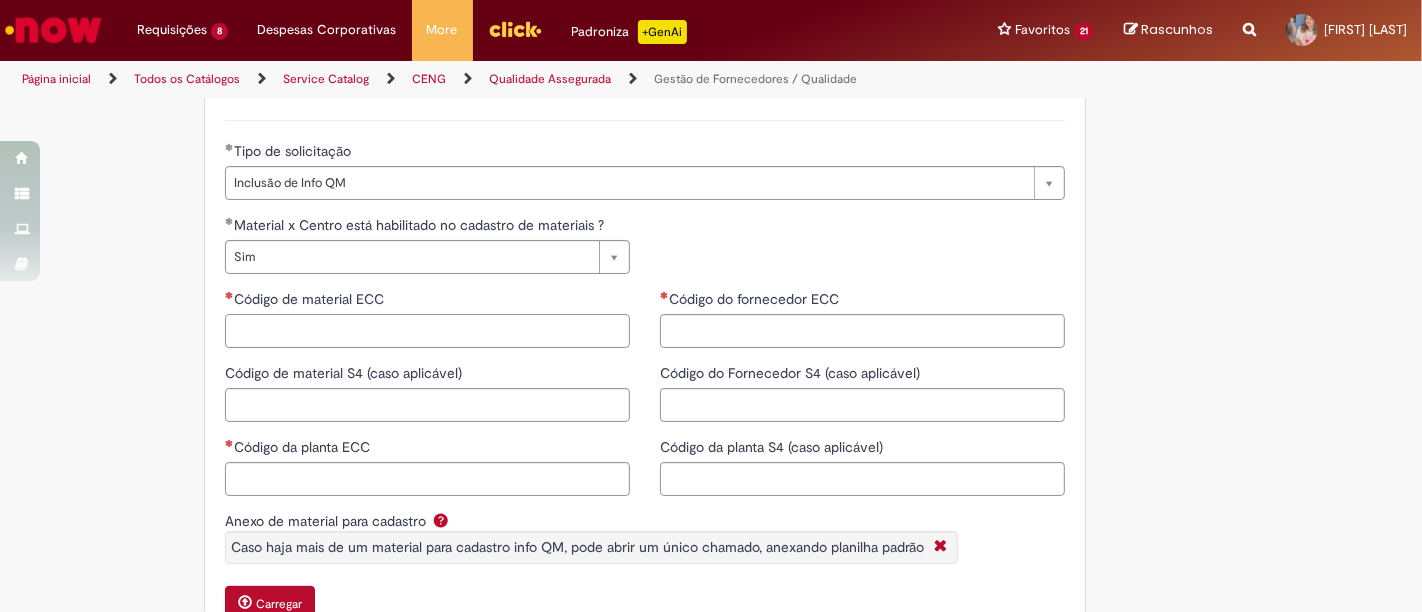 click on "Código de material ECC" at bounding box center [427, 331] 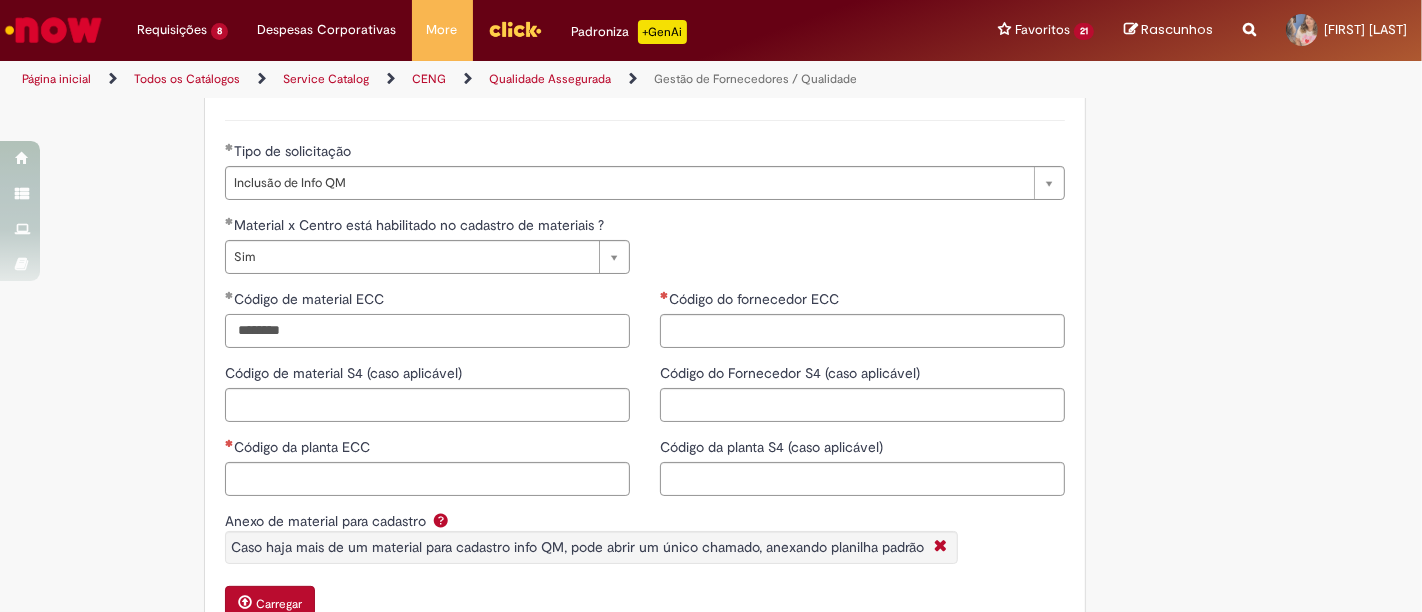 type on "********" 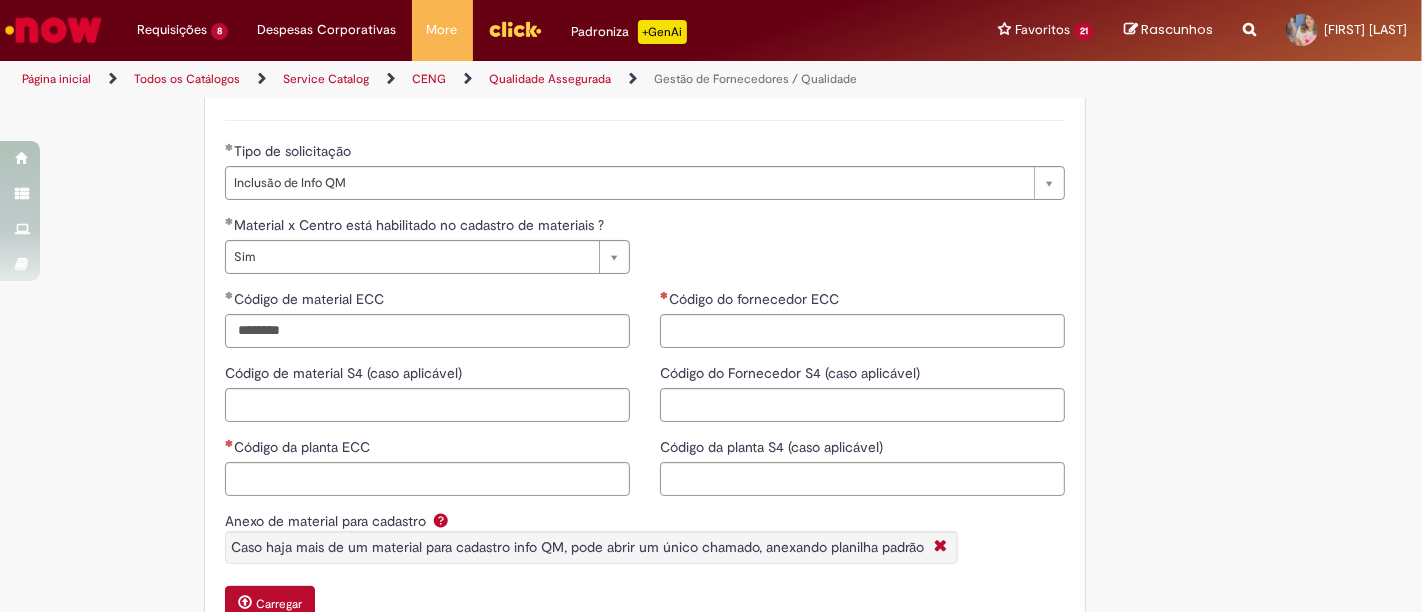 click on "Código do fornecedor ECC" at bounding box center [756, 299] 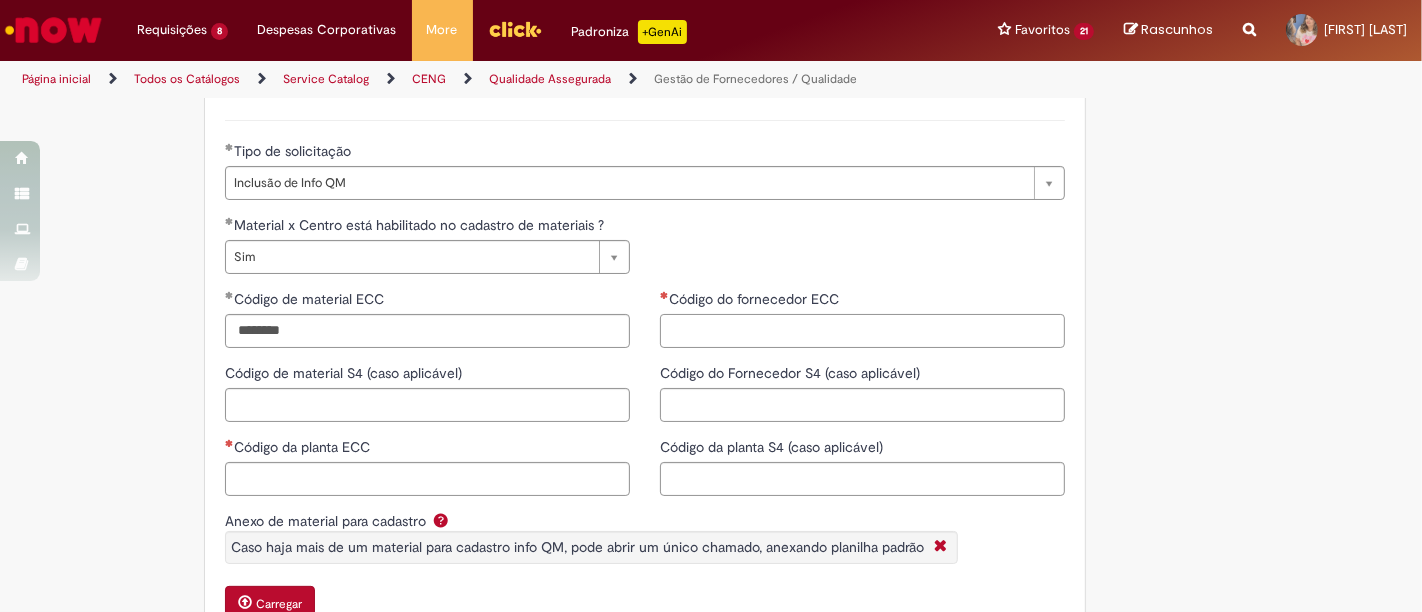 click on "Código do fornecedor ECC" at bounding box center [862, 331] 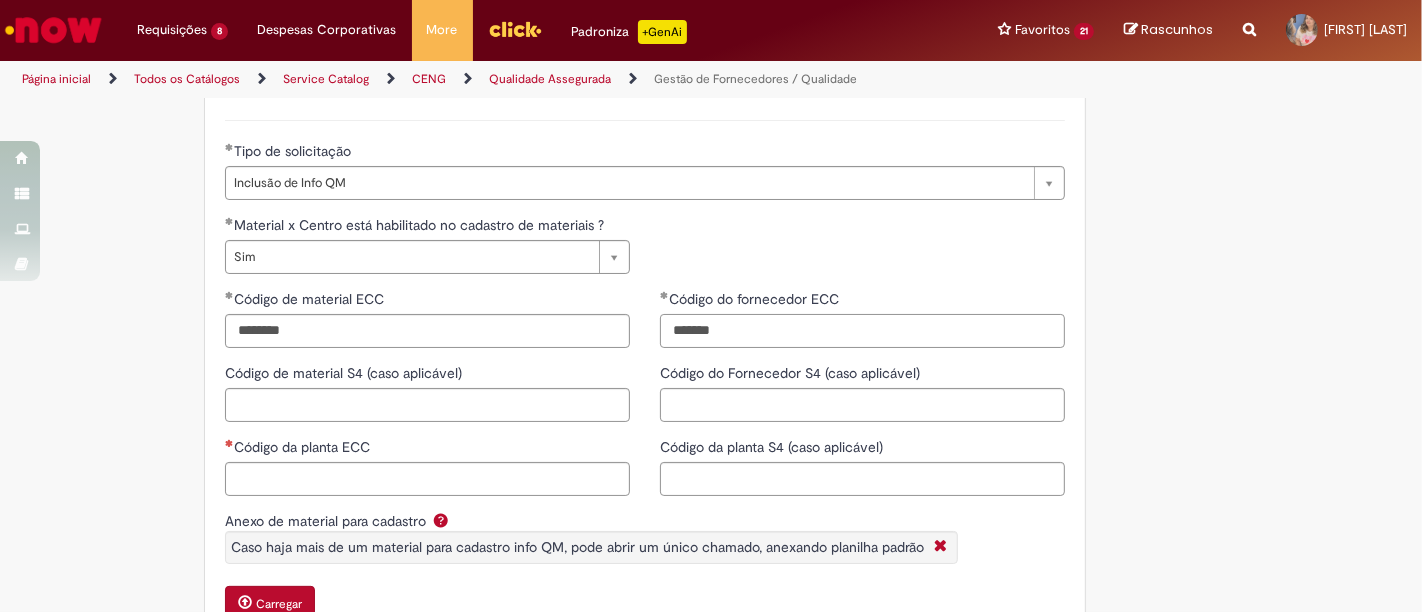 scroll, scrollTop: 555, scrollLeft: 0, axis: vertical 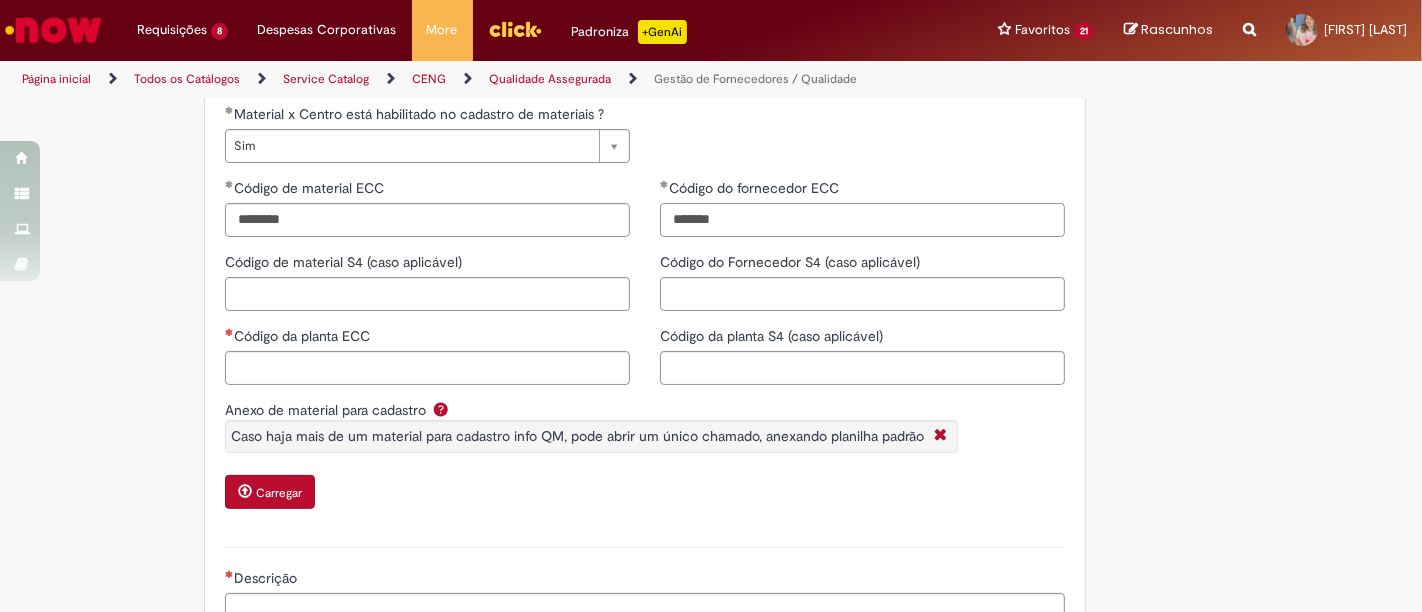 type on "******" 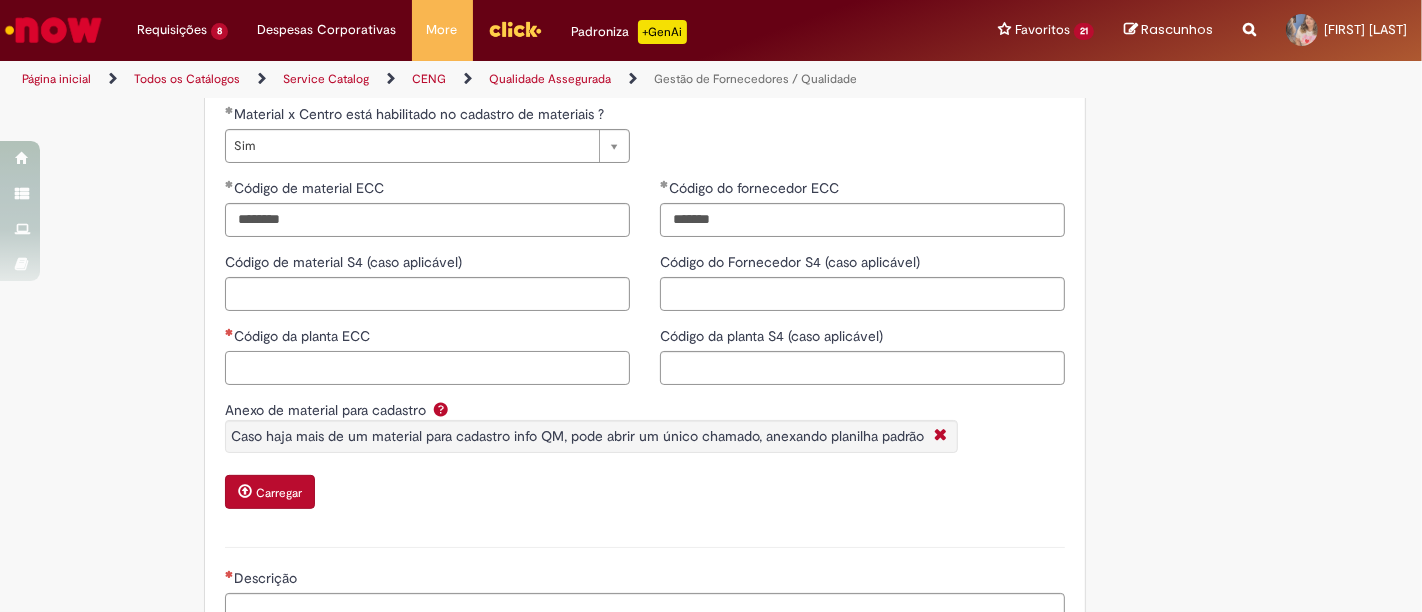 click on "Código da planta ECC" at bounding box center (427, 368) 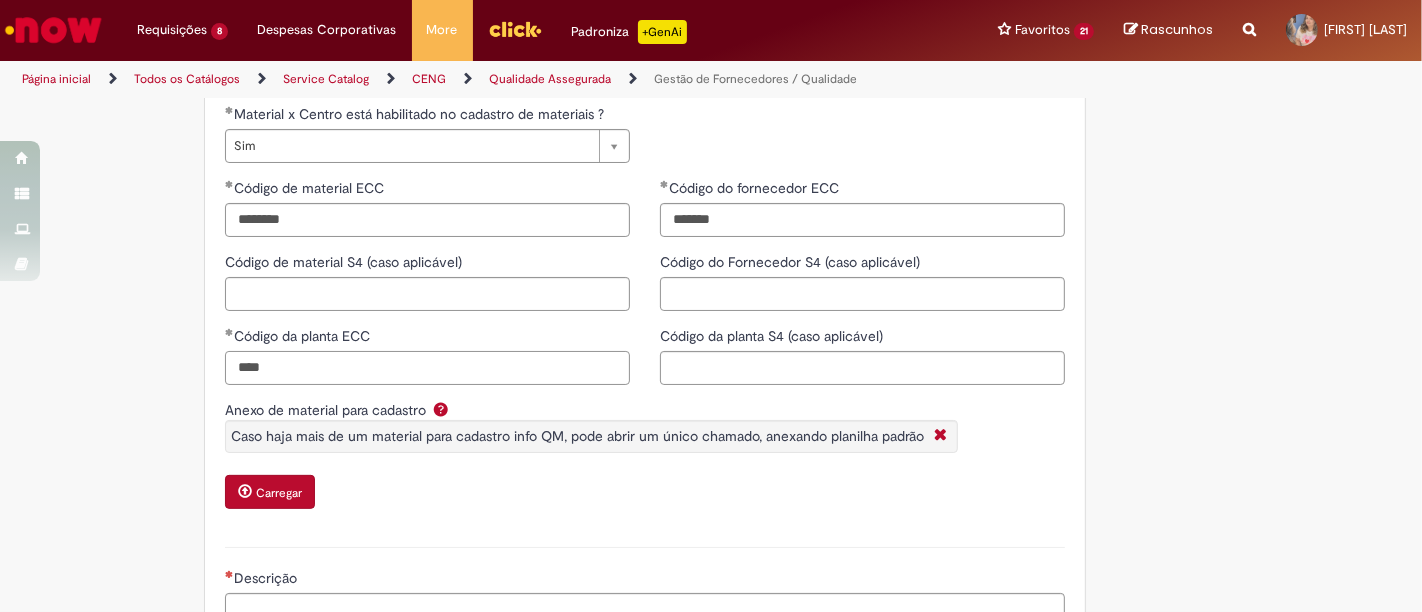 scroll, scrollTop: 666, scrollLeft: 0, axis: vertical 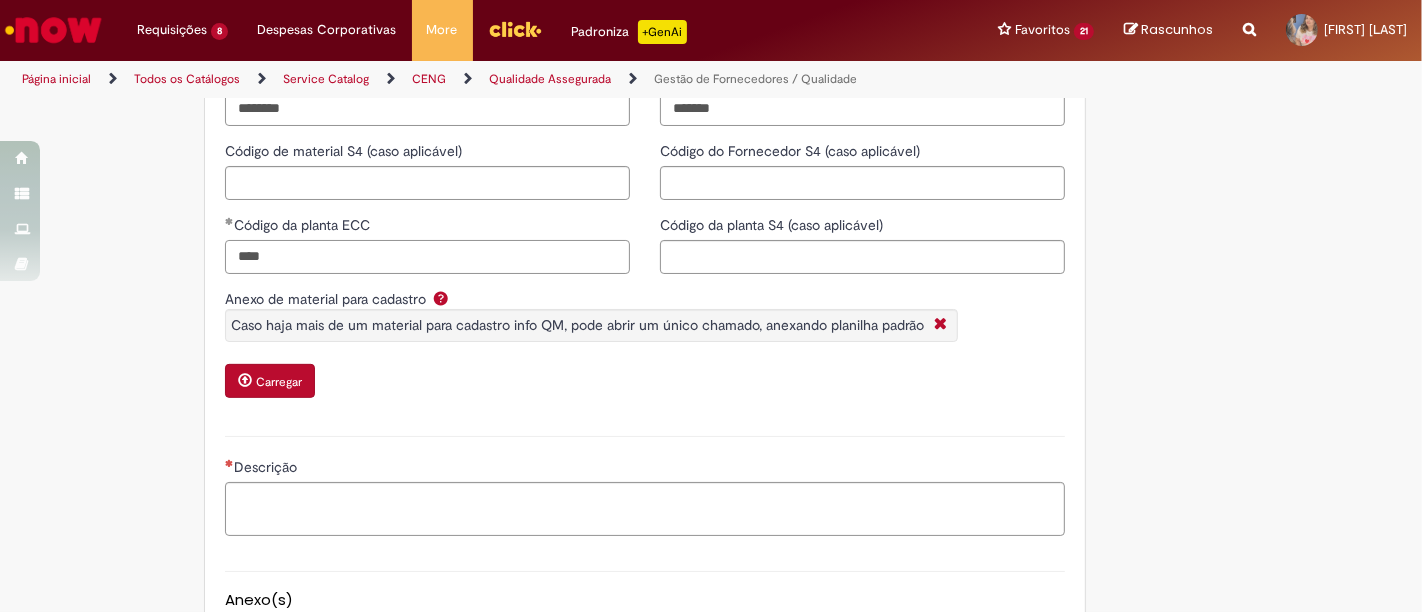 type on "****" 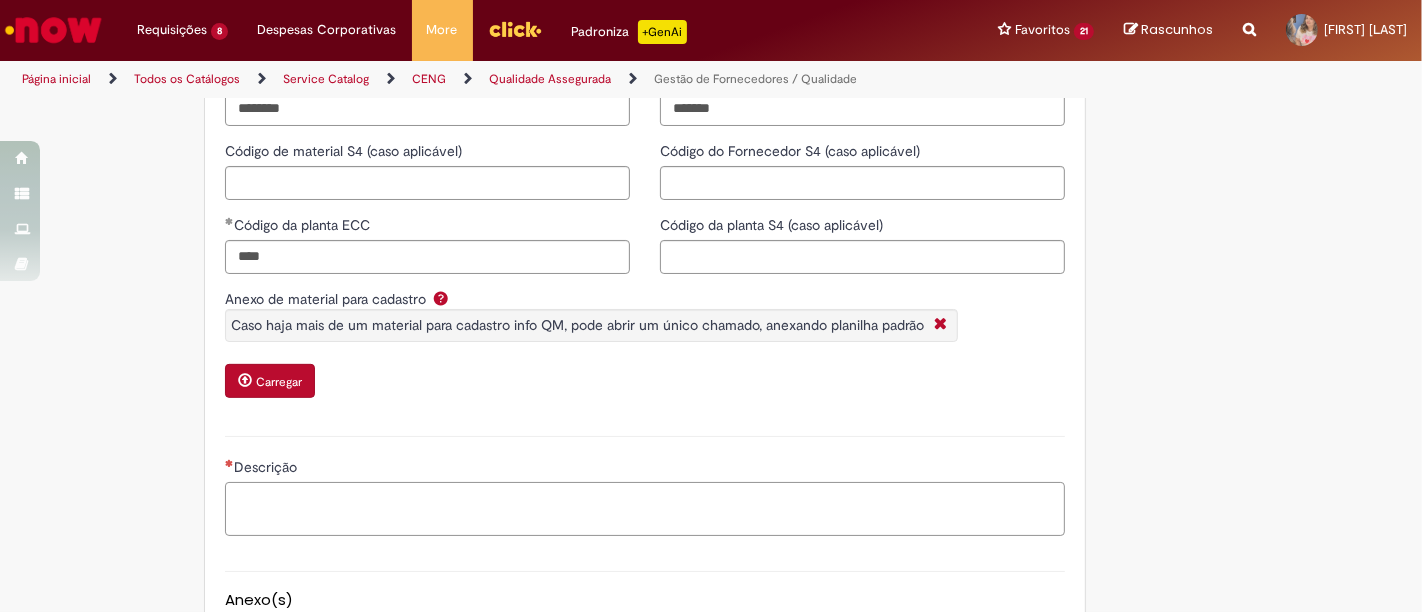 click on "Descrição" at bounding box center (645, 508) 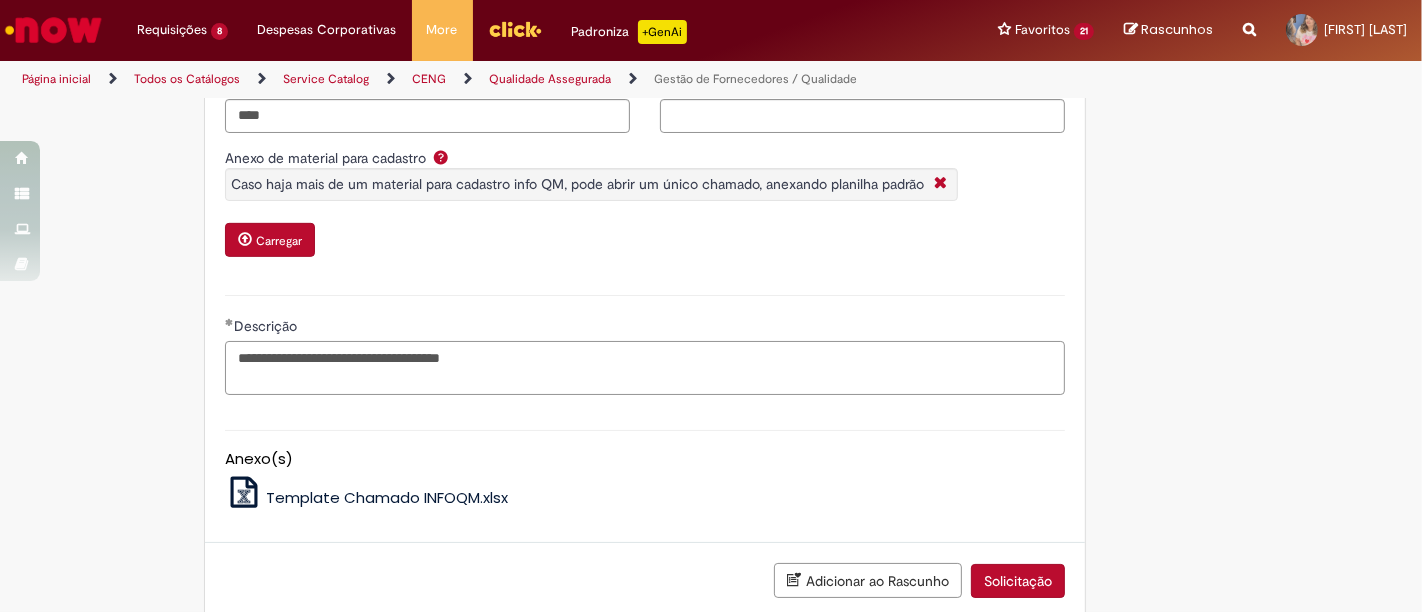 scroll, scrollTop: 697, scrollLeft: 0, axis: vertical 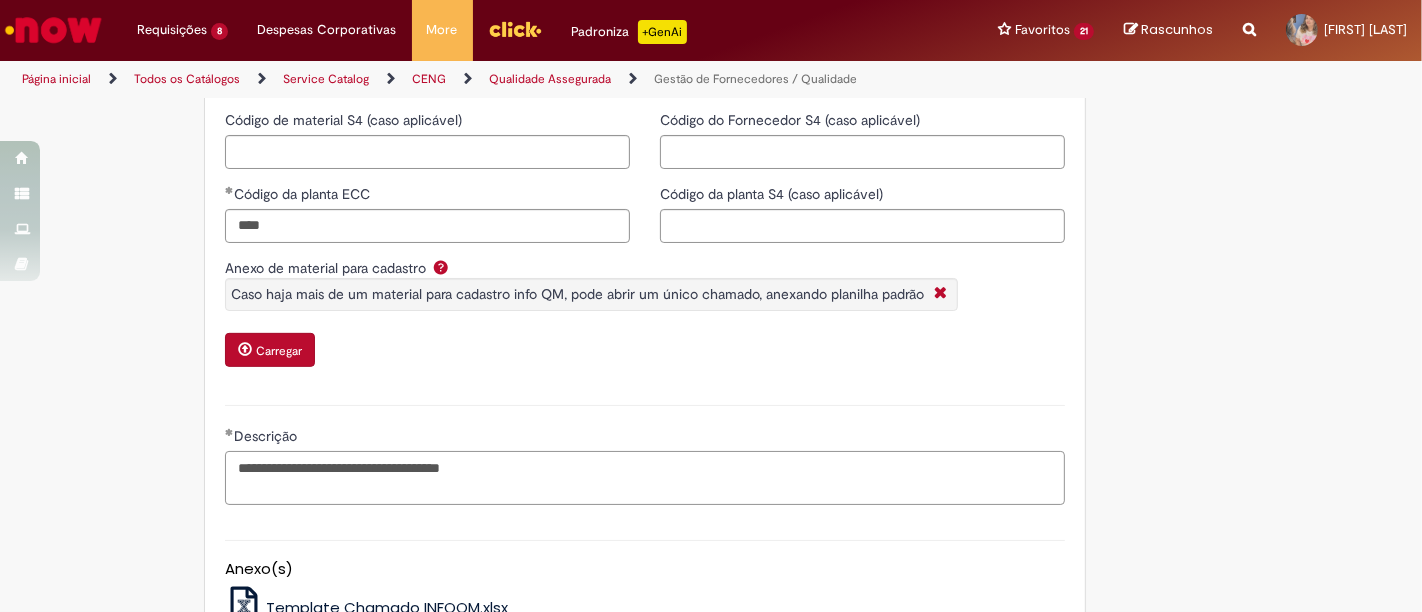 type on "**********" 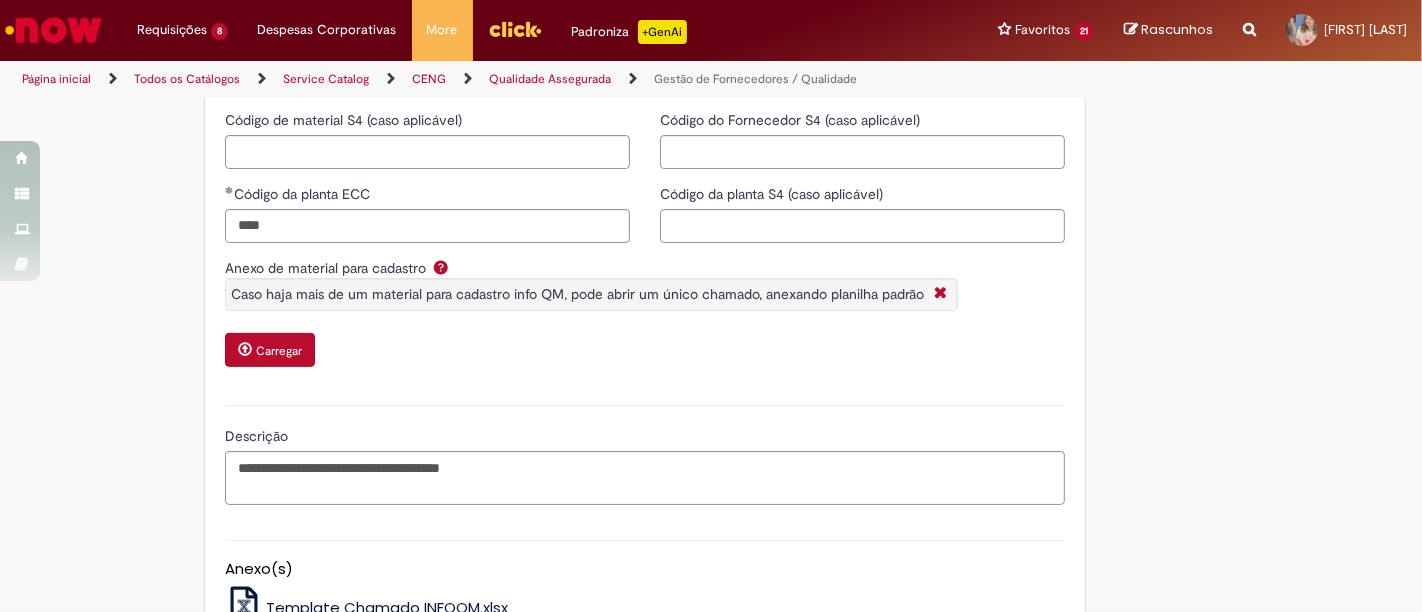 click on "Carregar" at bounding box center (270, 350) 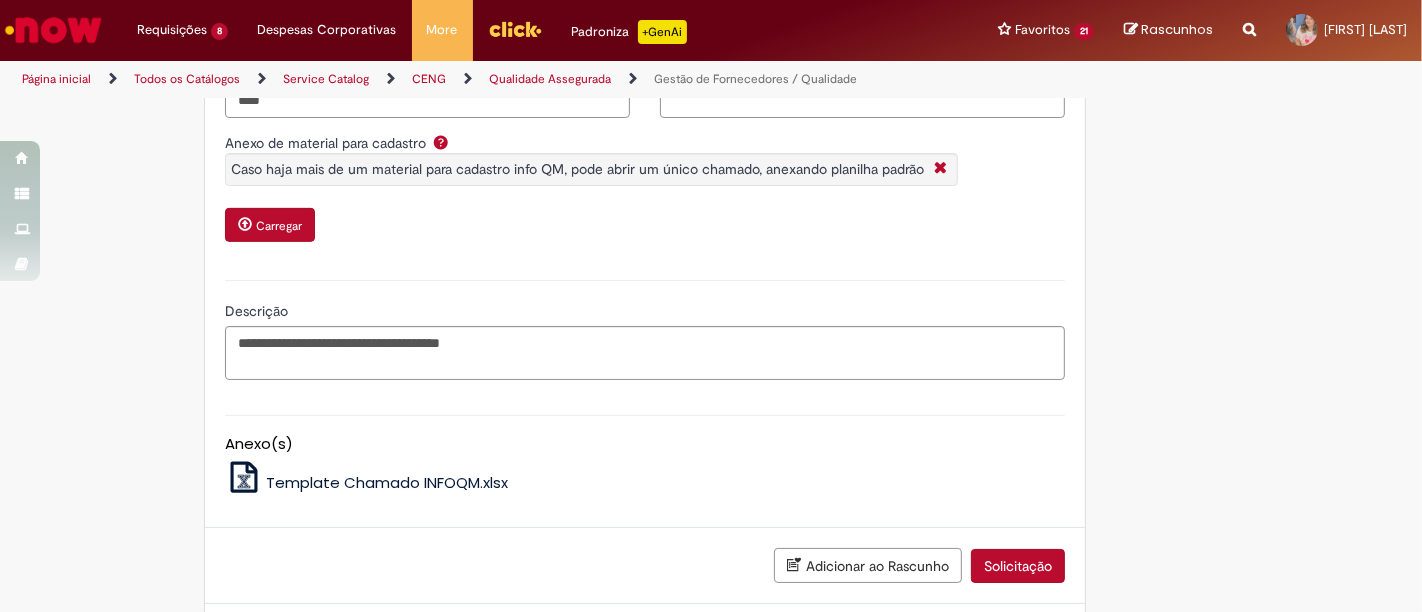 scroll, scrollTop: 920, scrollLeft: 0, axis: vertical 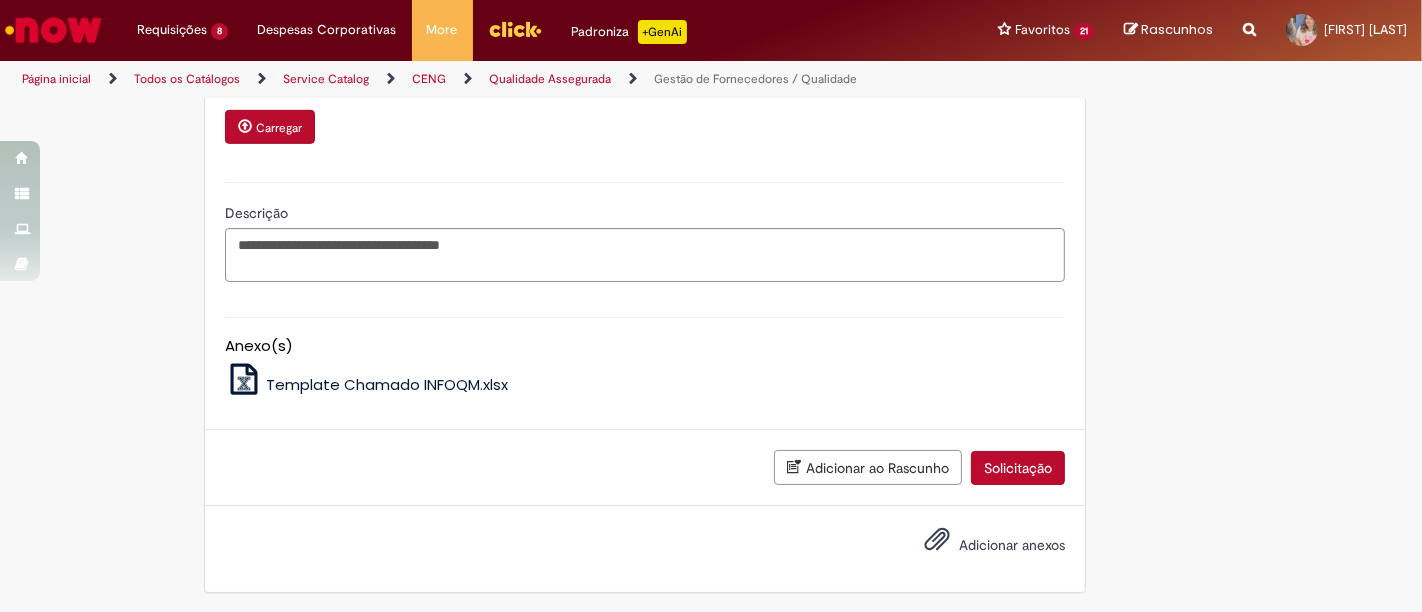 click on "Solicitação" at bounding box center [1018, 468] 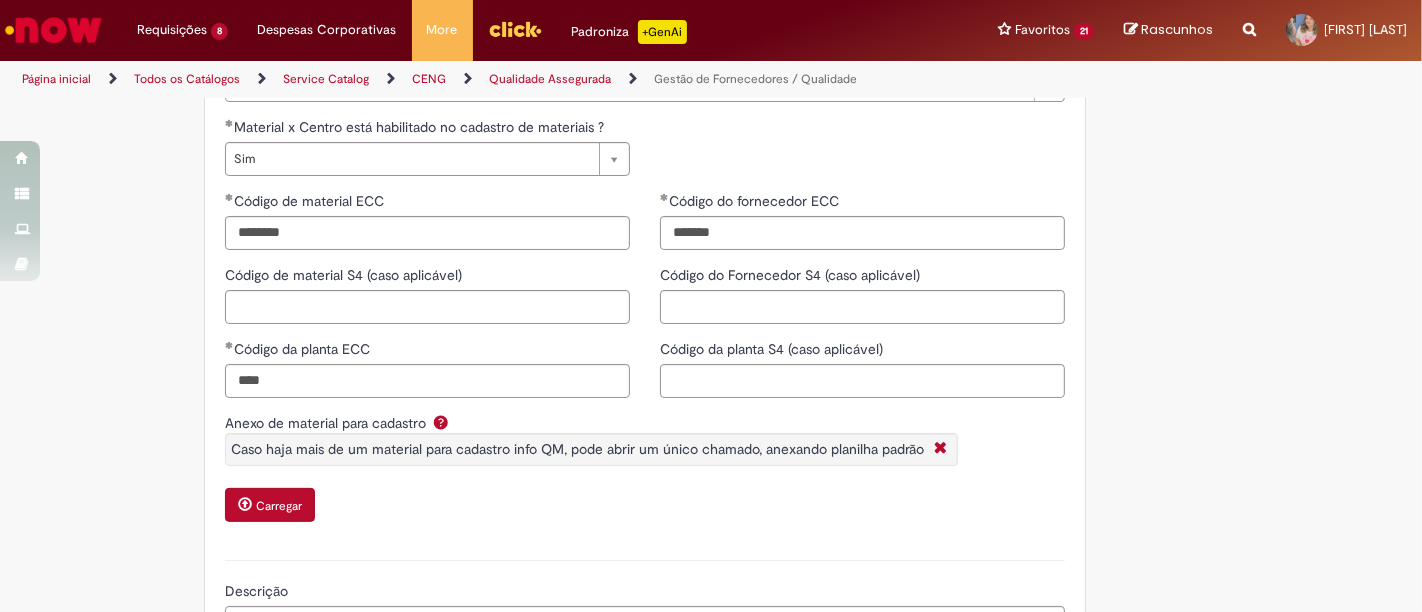 scroll, scrollTop: 540, scrollLeft: 0, axis: vertical 